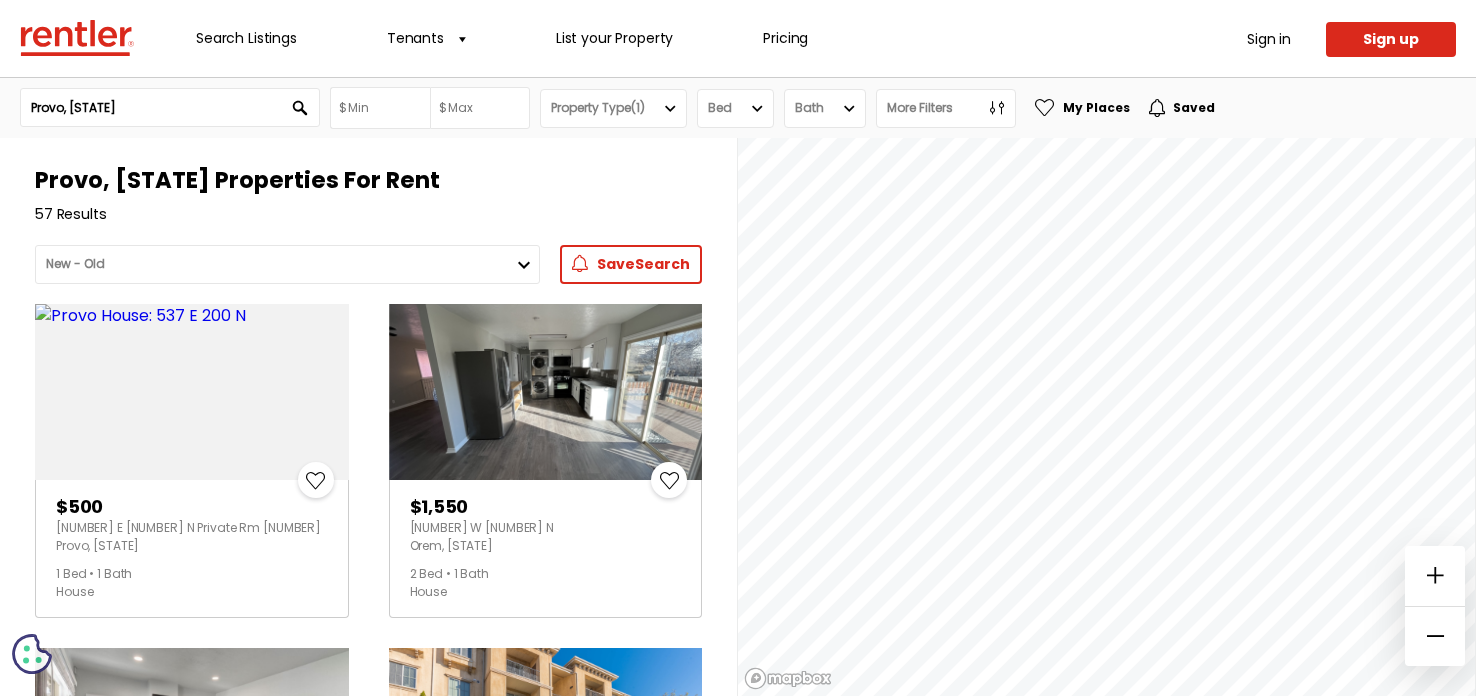 scroll, scrollTop: 0, scrollLeft: 0, axis: both 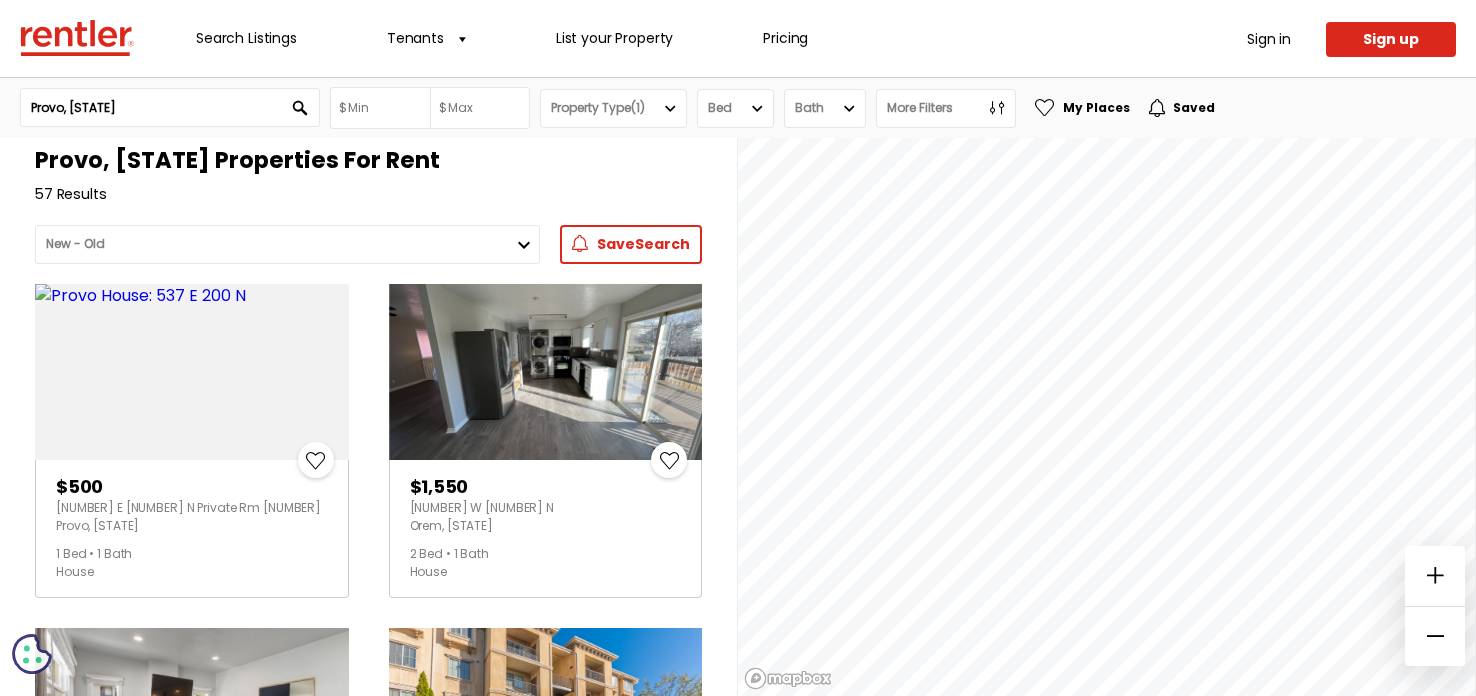 click at bounding box center (546, 372) 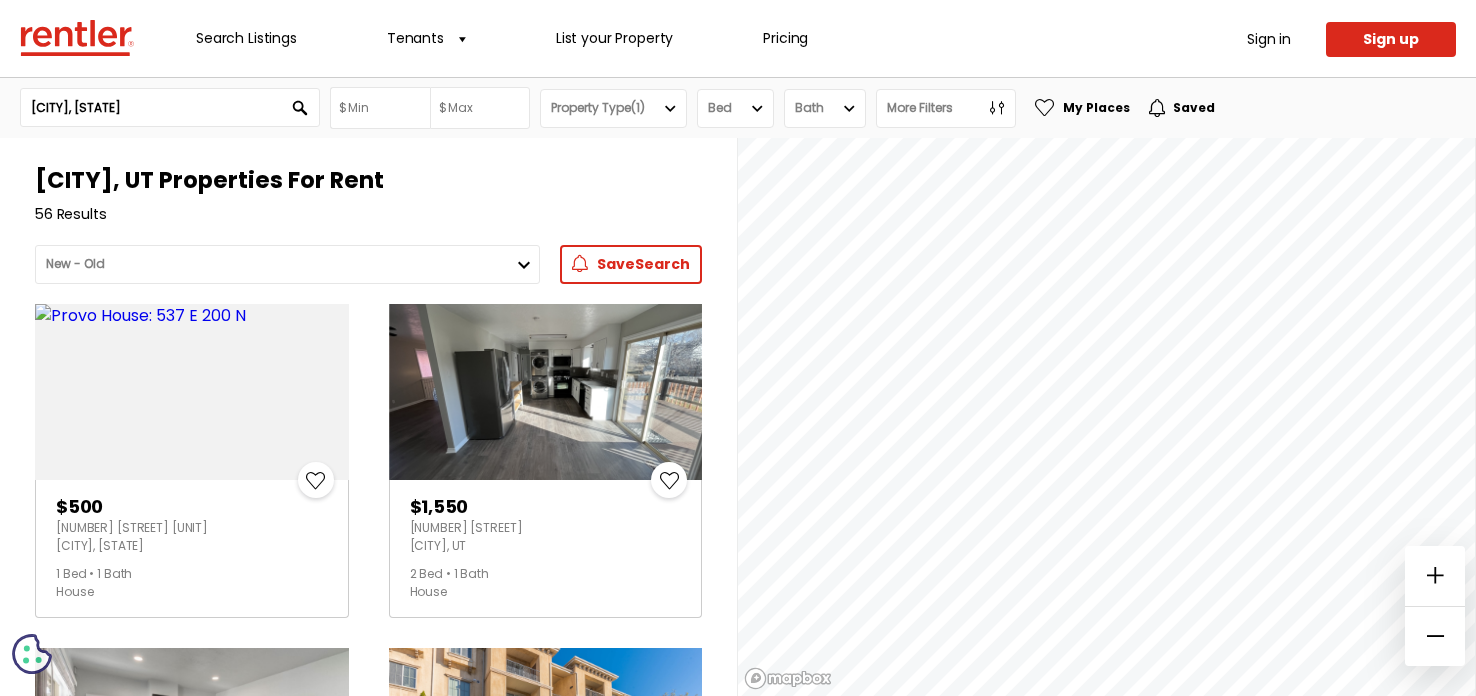 scroll, scrollTop: 0, scrollLeft: 0, axis: both 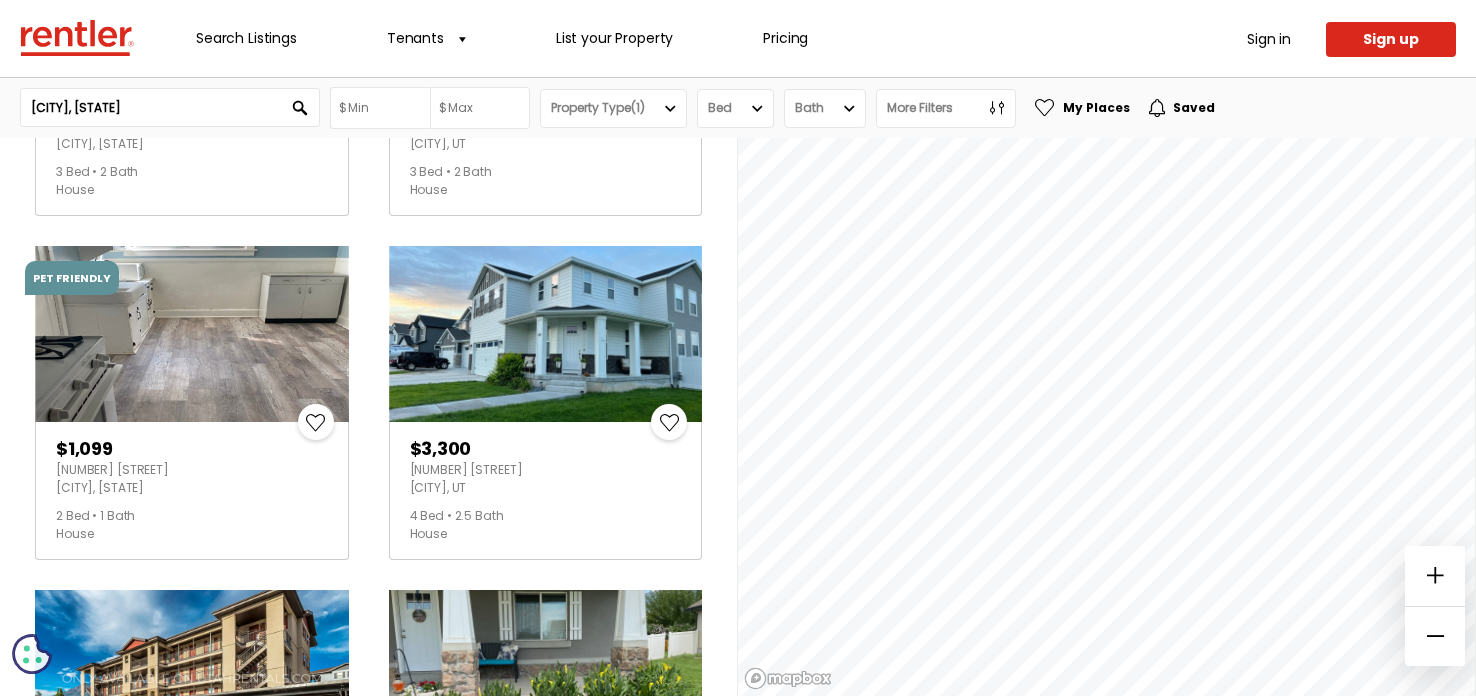 click at bounding box center (192, 334) 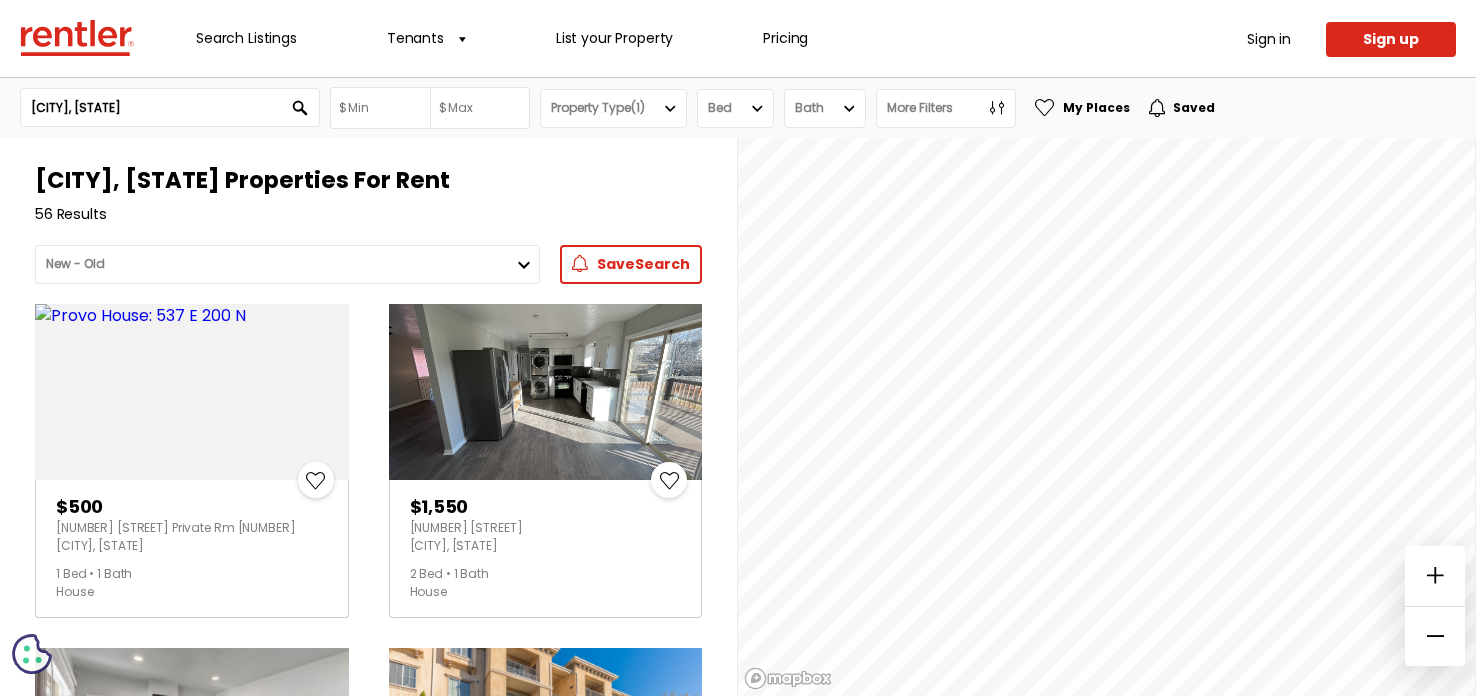 scroll, scrollTop: 0, scrollLeft: 0, axis: both 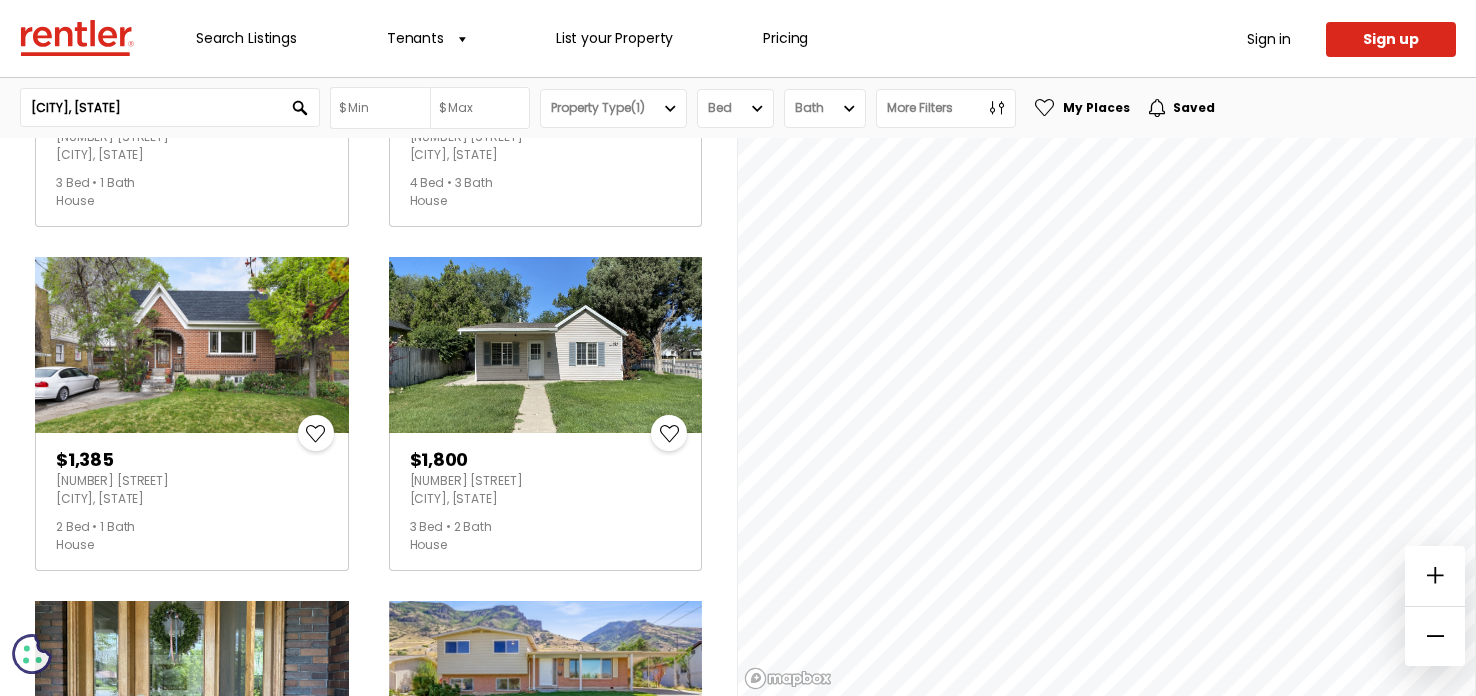 click at bounding box center (546, 345) 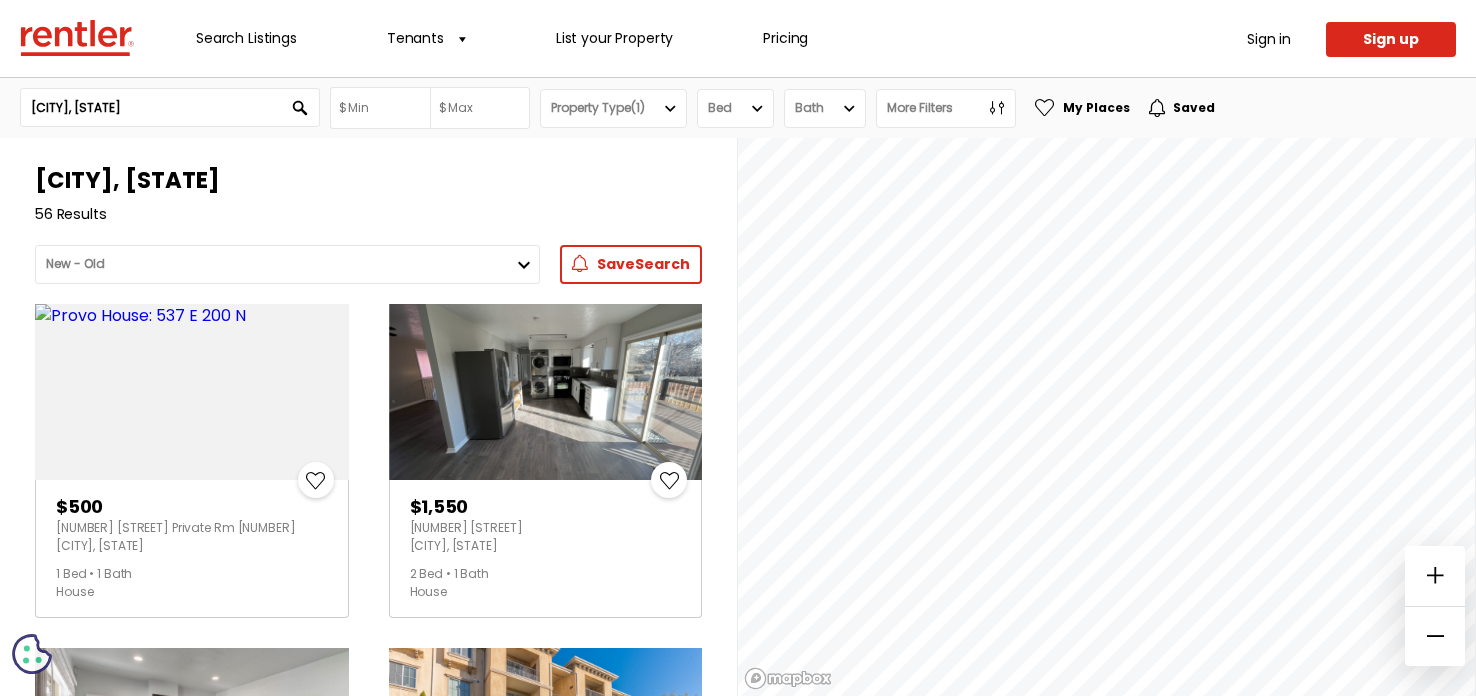 scroll, scrollTop: 0, scrollLeft: 0, axis: both 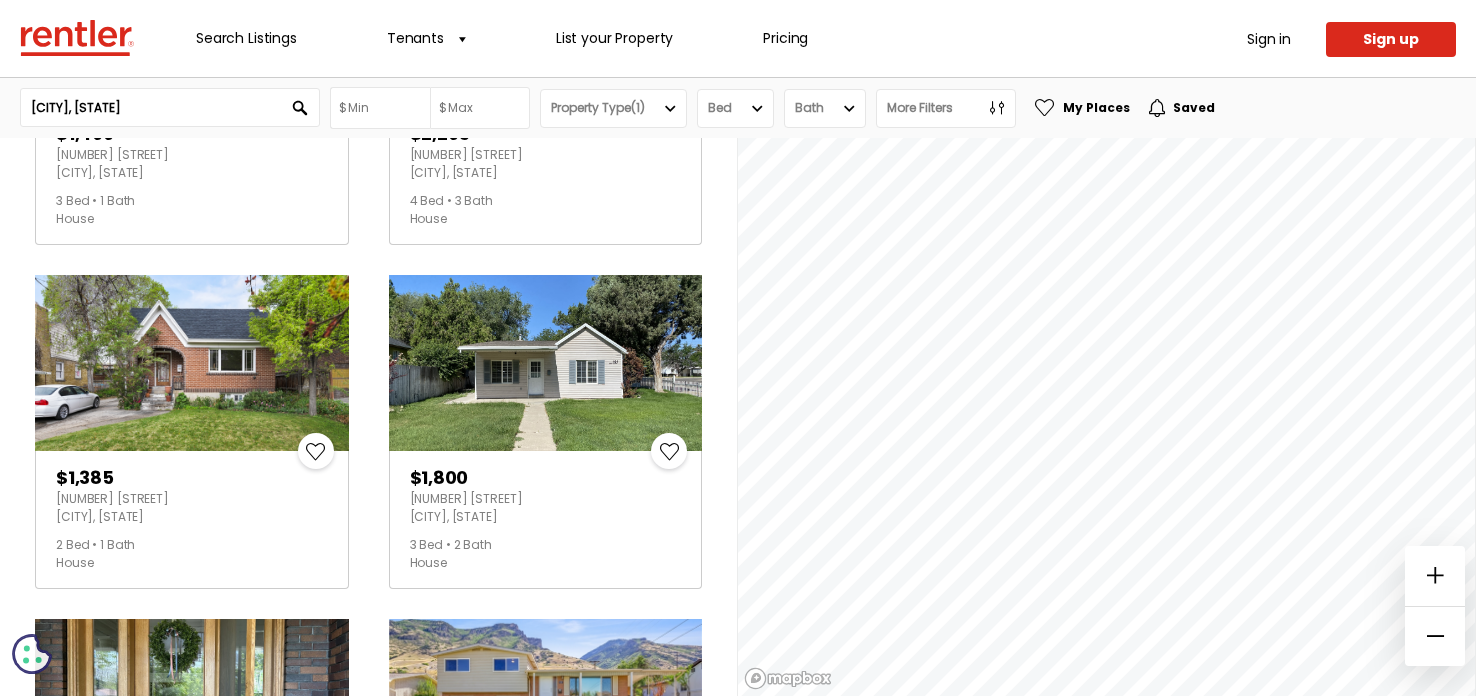 click at bounding box center (192, 363) 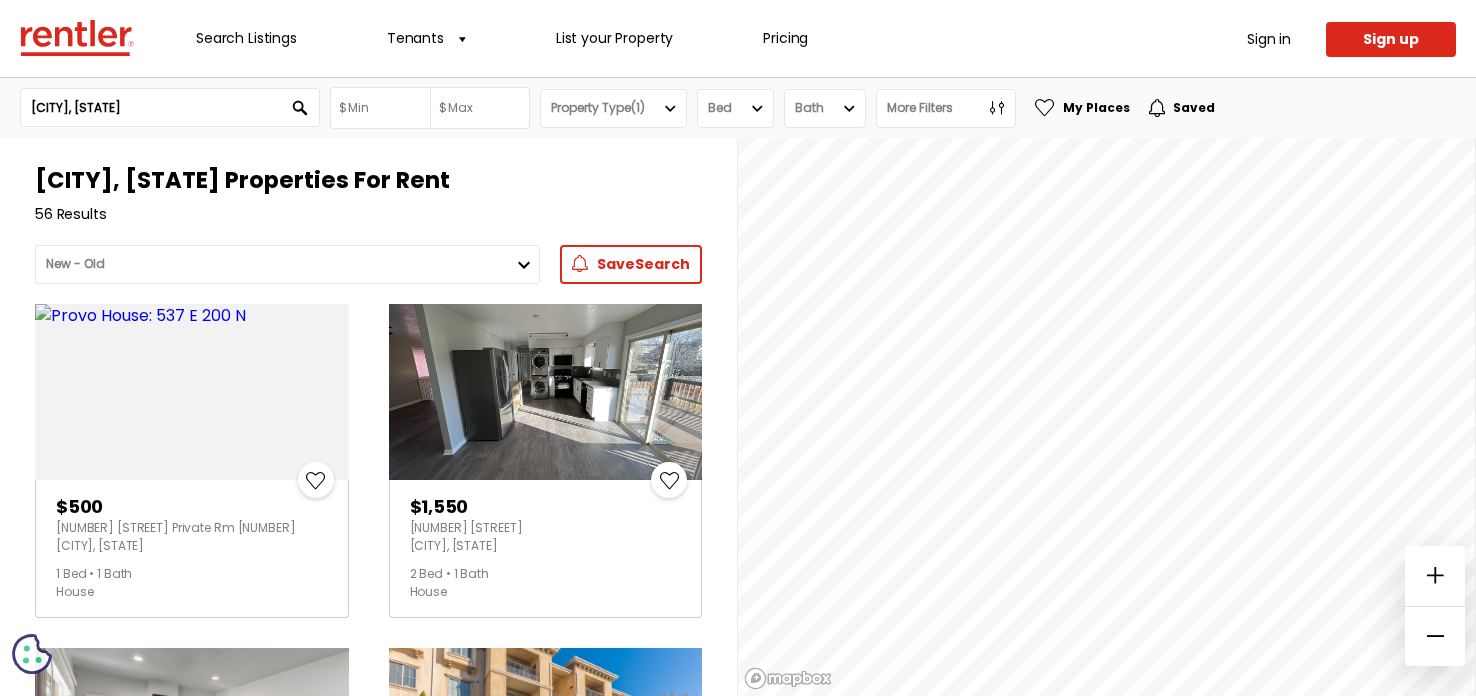 scroll, scrollTop: 0, scrollLeft: 0, axis: both 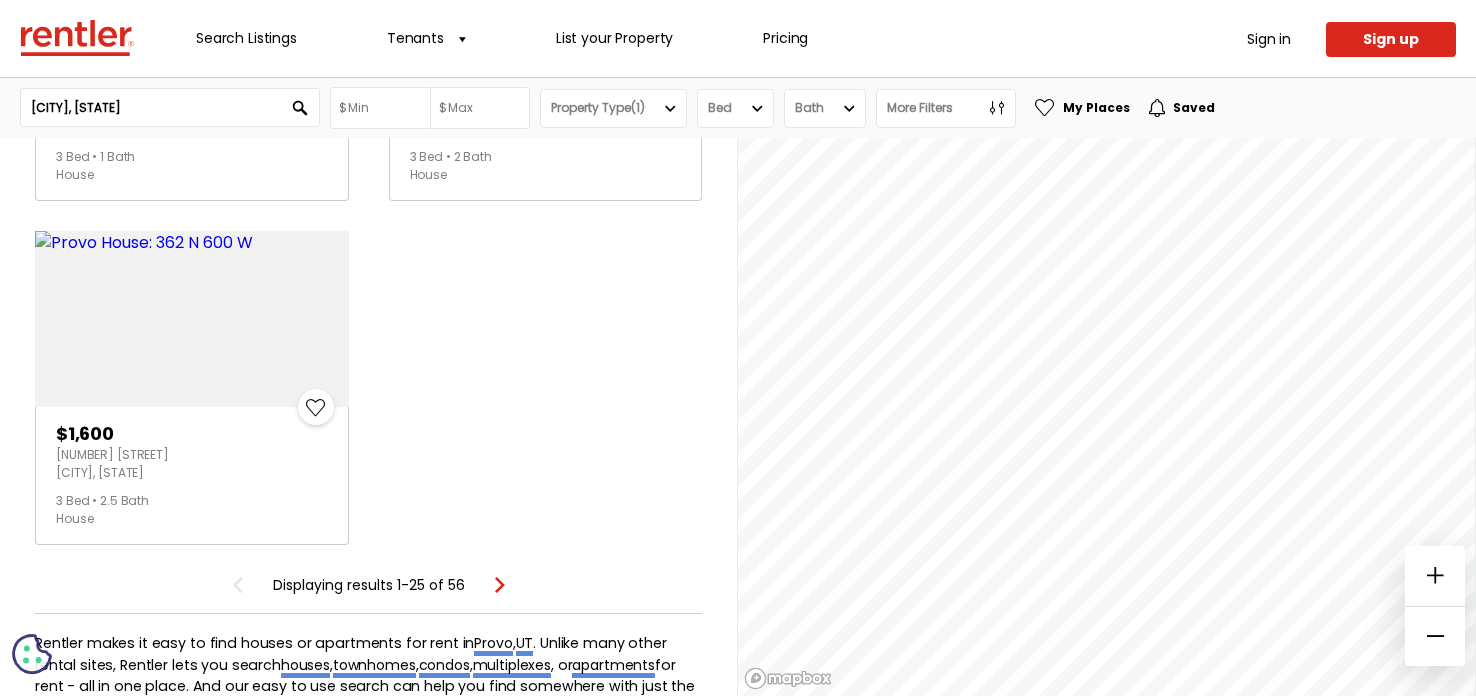 click at bounding box center [500, 585] 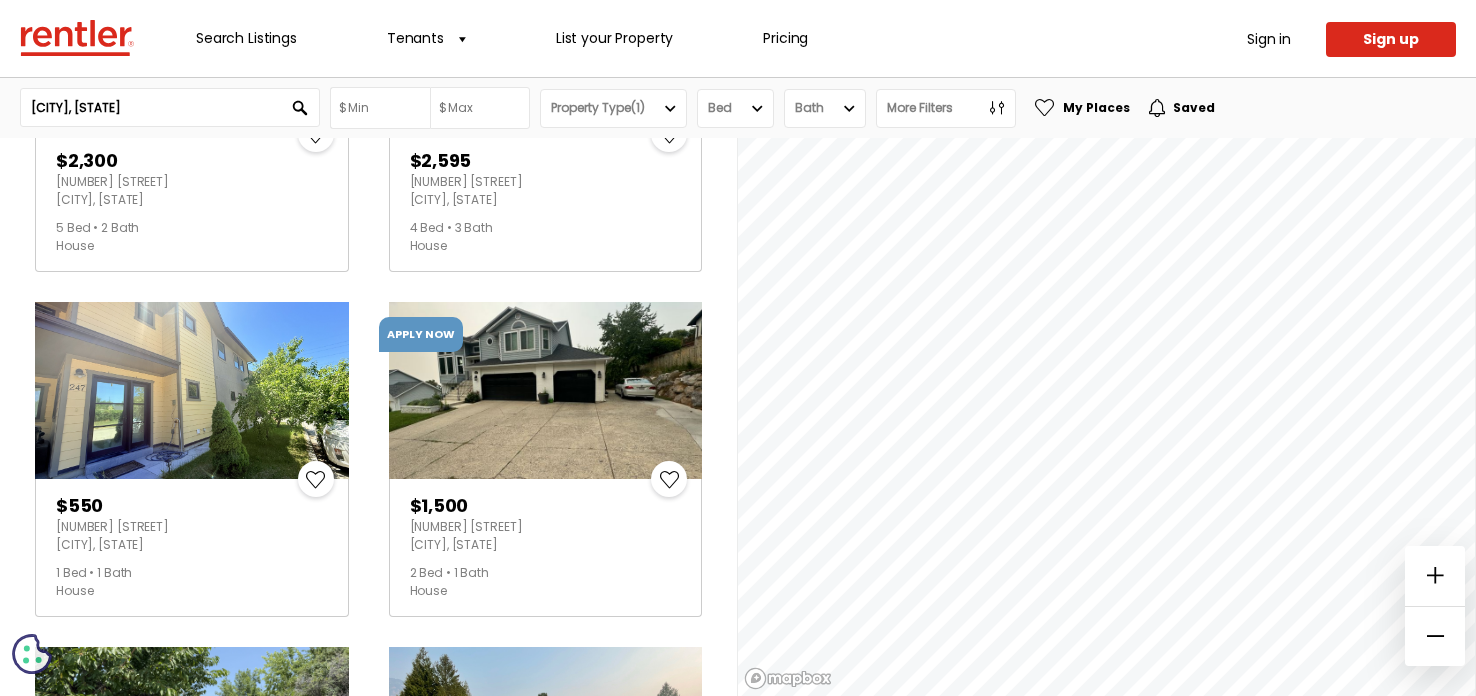 scroll, scrollTop: 1378, scrollLeft: 0, axis: vertical 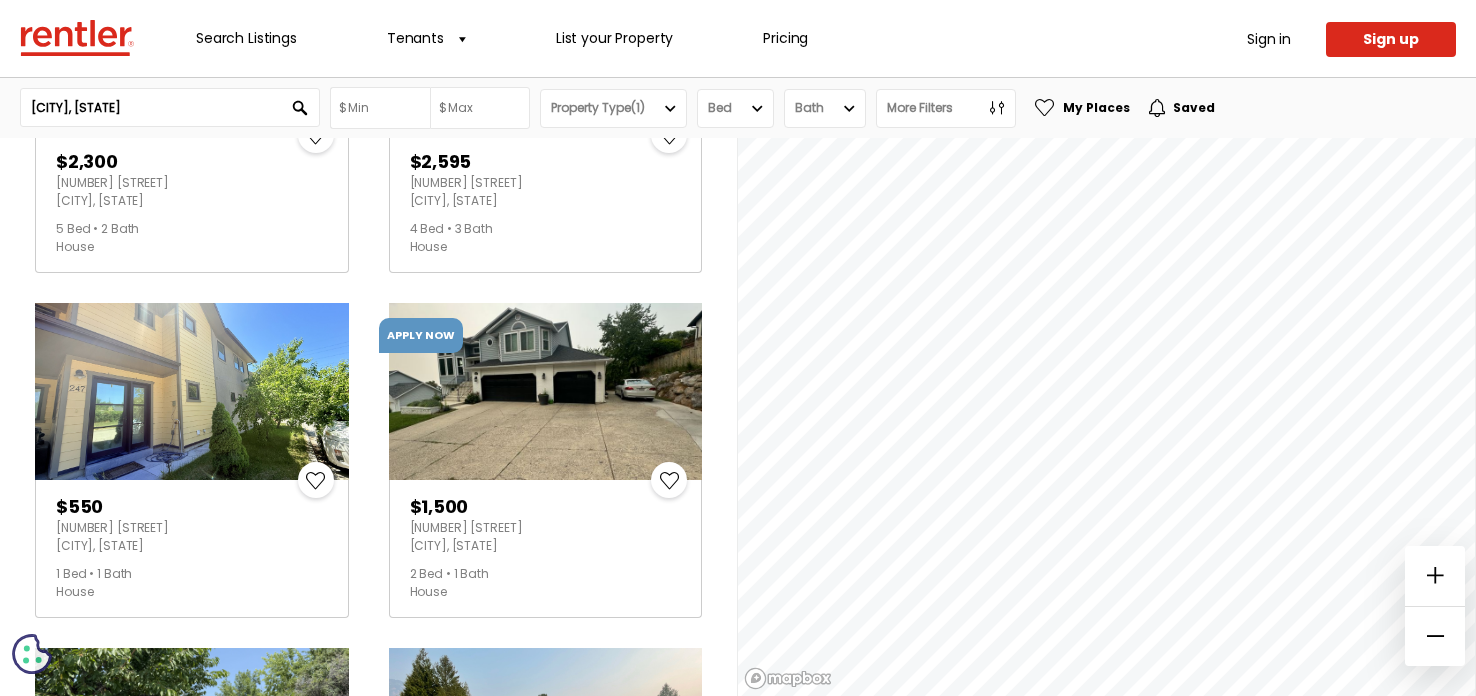 click at bounding box center (546, 391) 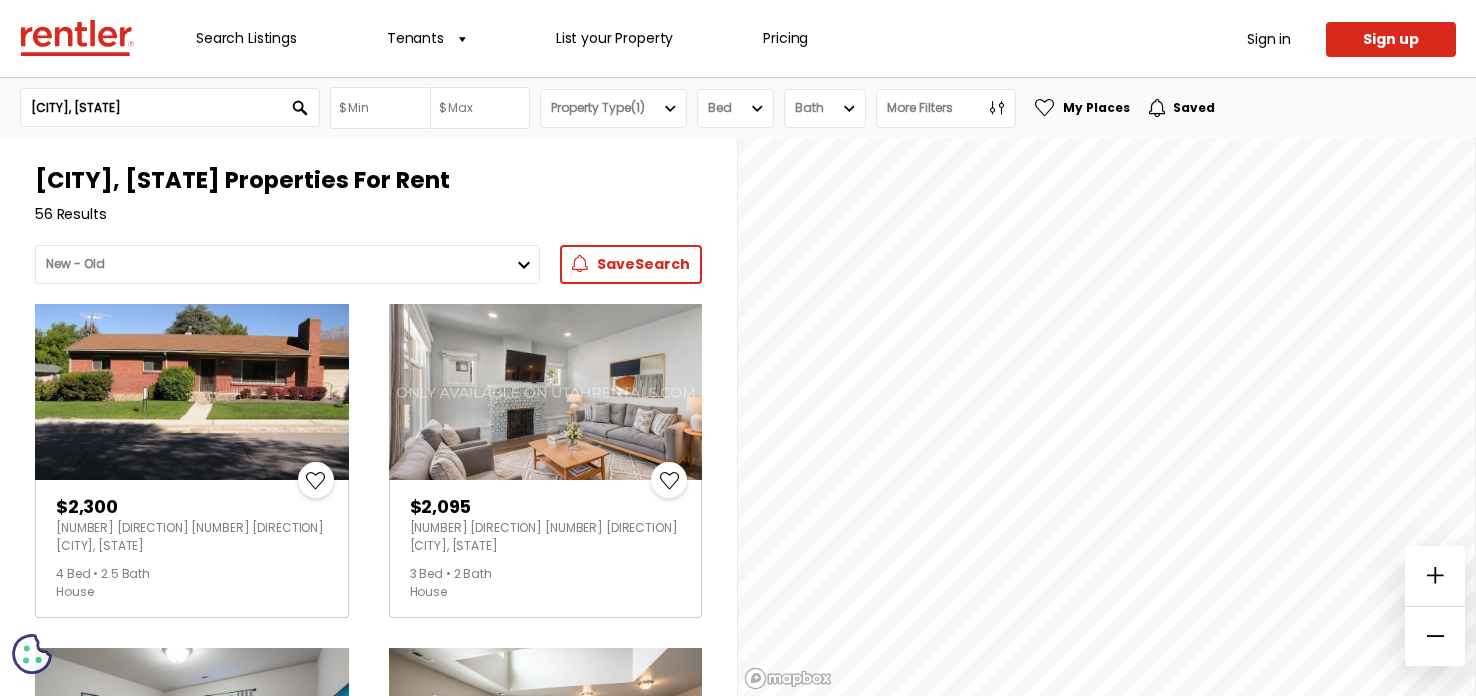 scroll, scrollTop: 0, scrollLeft: 0, axis: both 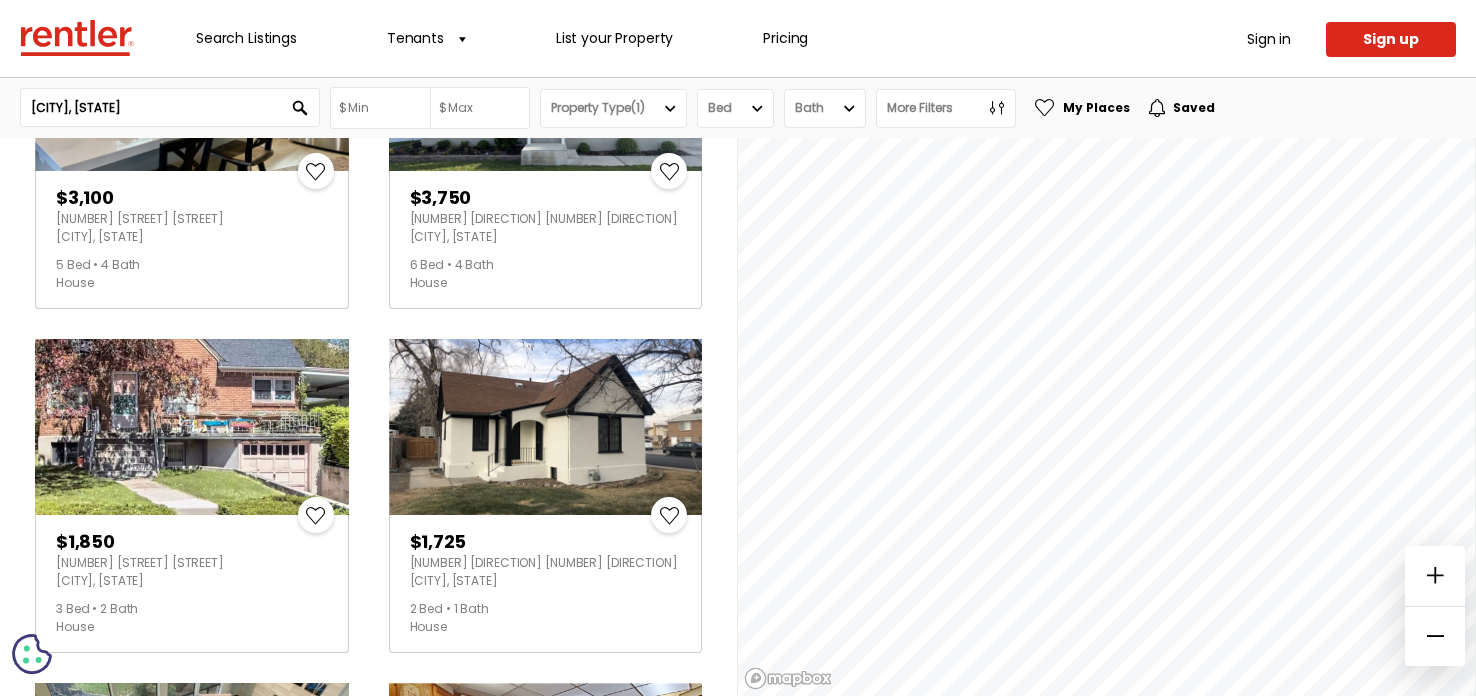click at bounding box center [546, 427] 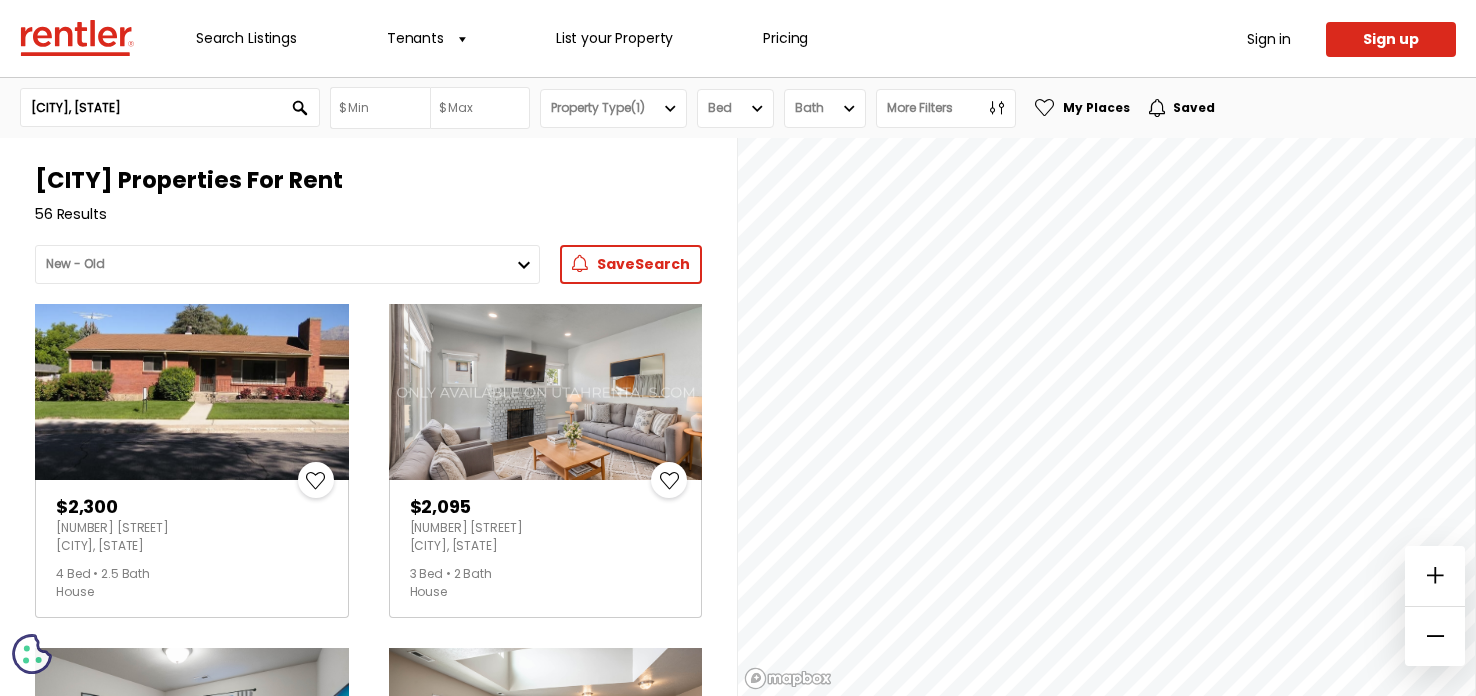 scroll, scrollTop: 0, scrollLeft: 0, axis: both 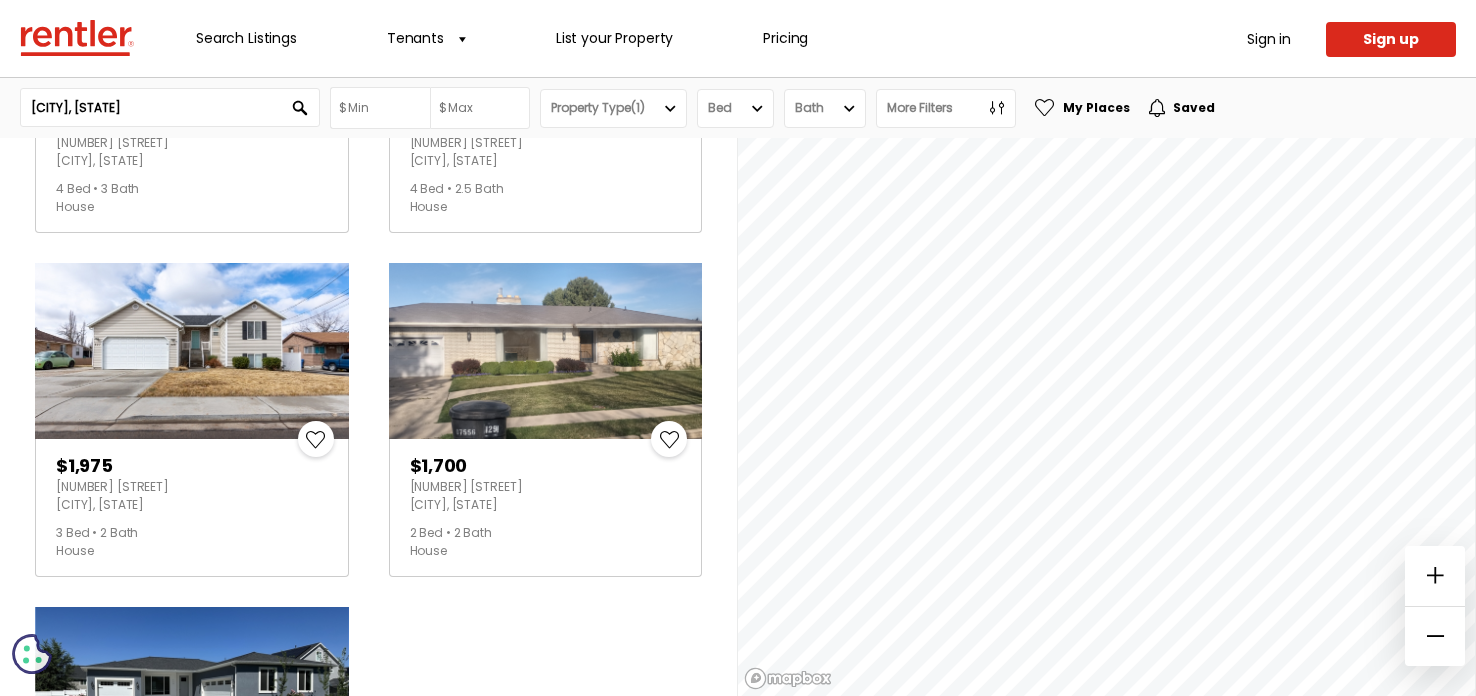 click at bounding box center (546, 351) 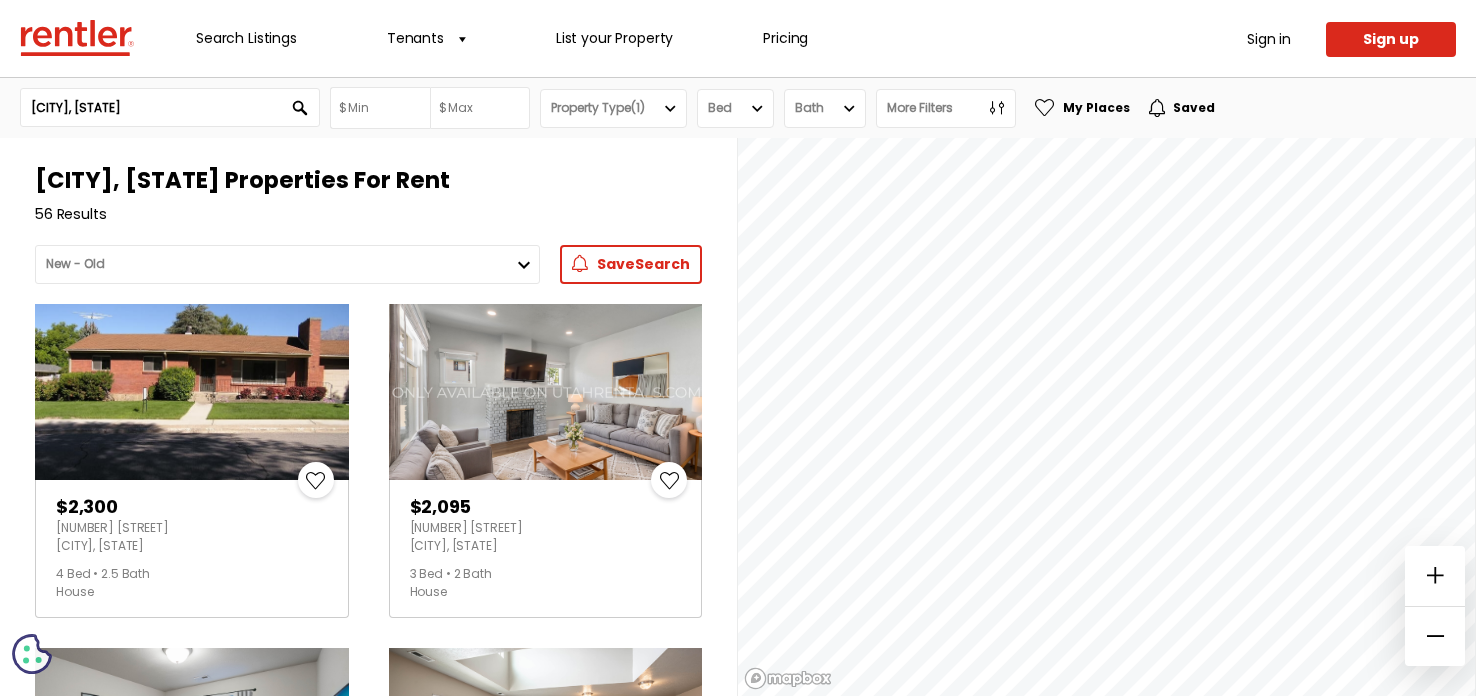 scroll, scrollTop: 0, scrollLeft: 0, axis: both 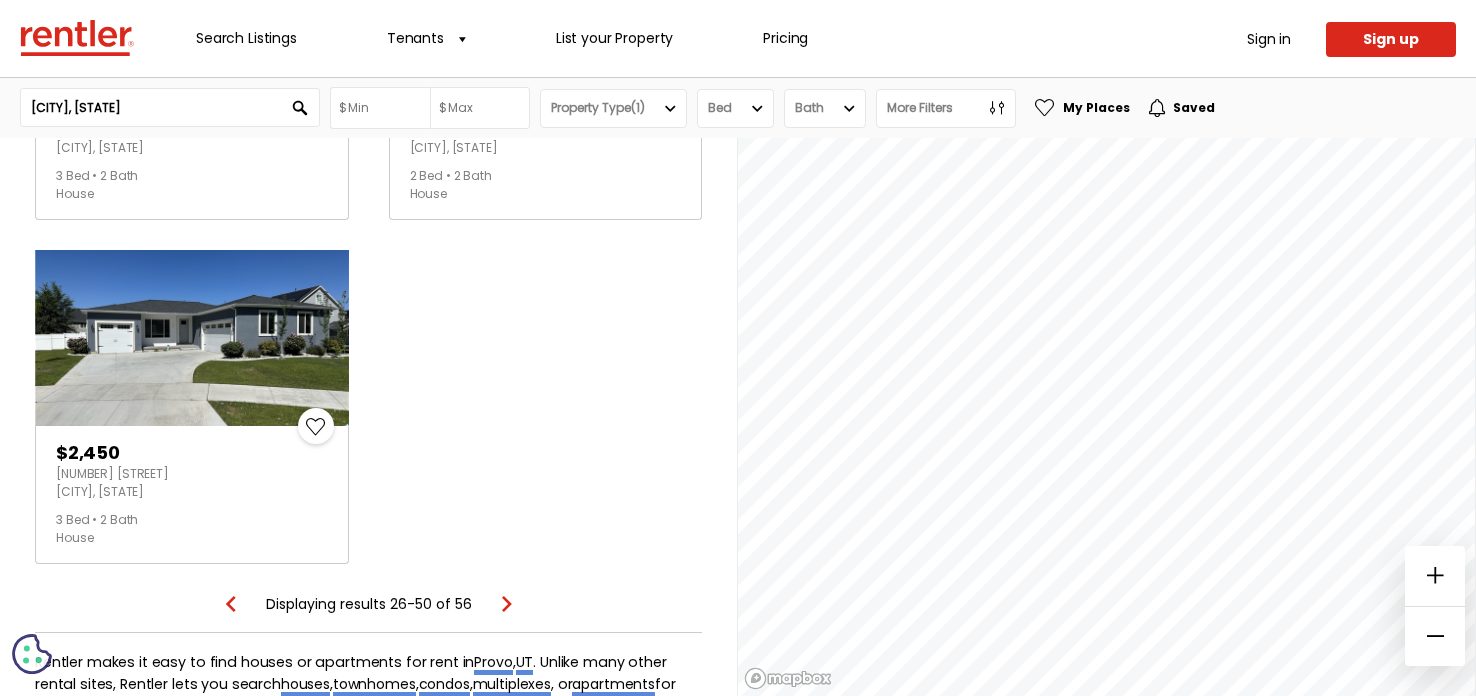click on "Displaying results 26-50 of 56" at bounding box center [368, 604] 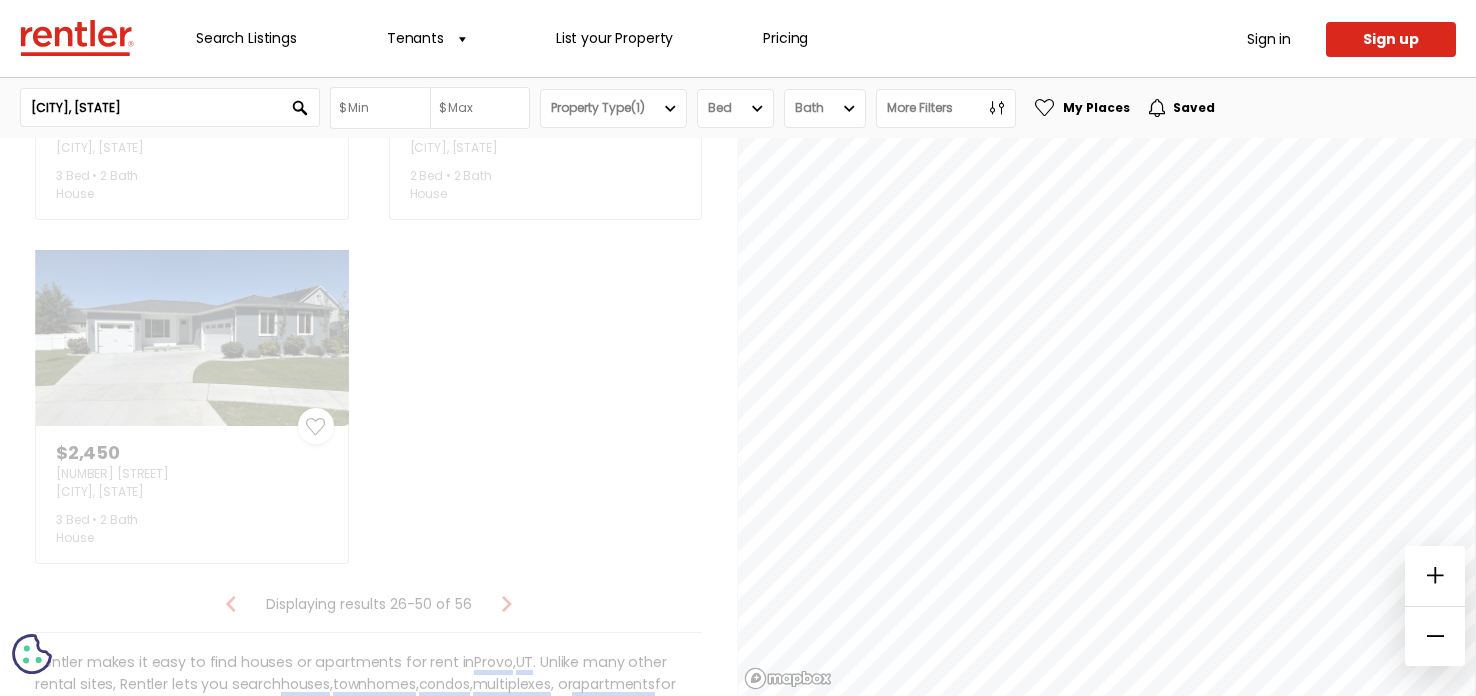 scroll, scrollTop: 0, scrollLeft: 0, axis: both 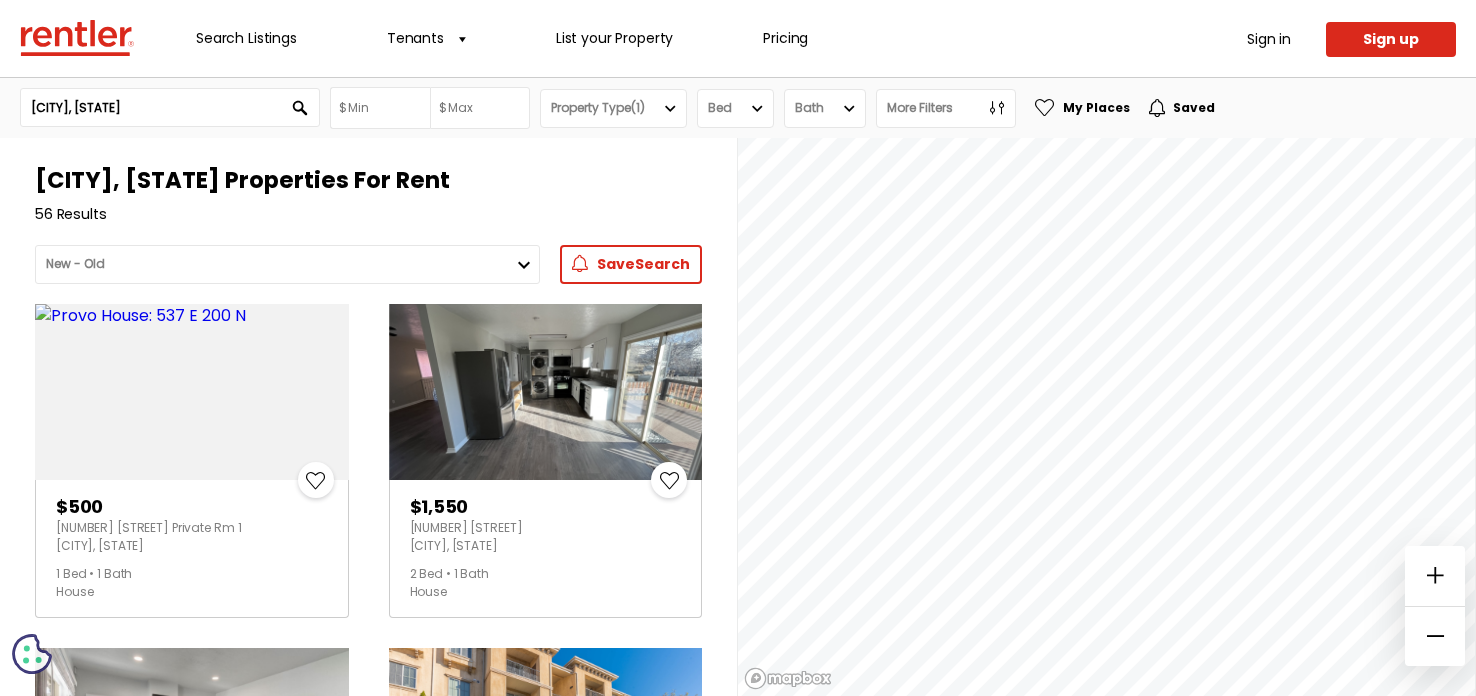 click at bounding box center [546, 392] 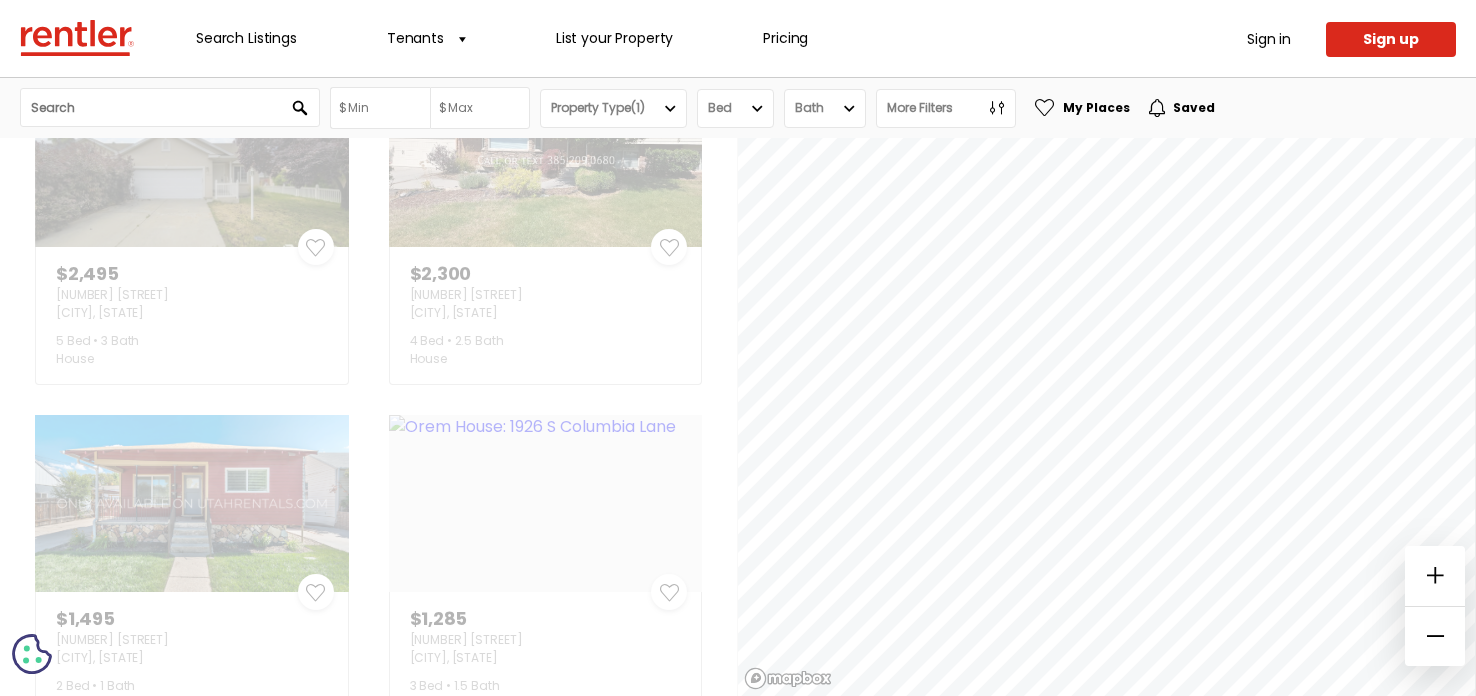 scroll, scrollTop: 38, scrollLeft: 0, axis: vertical 